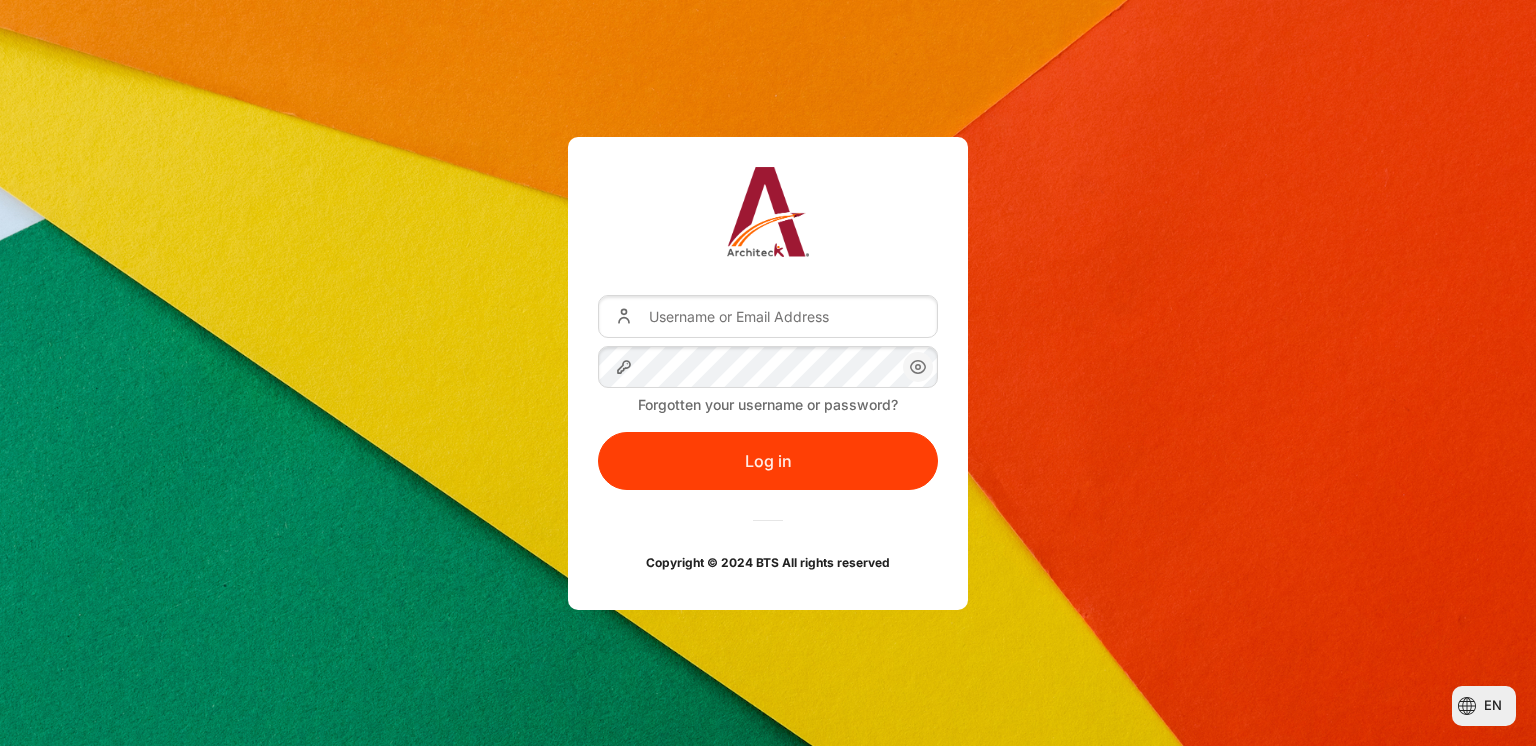 scroll, scrollTop: 0, scrollLeft: 0, axis: both 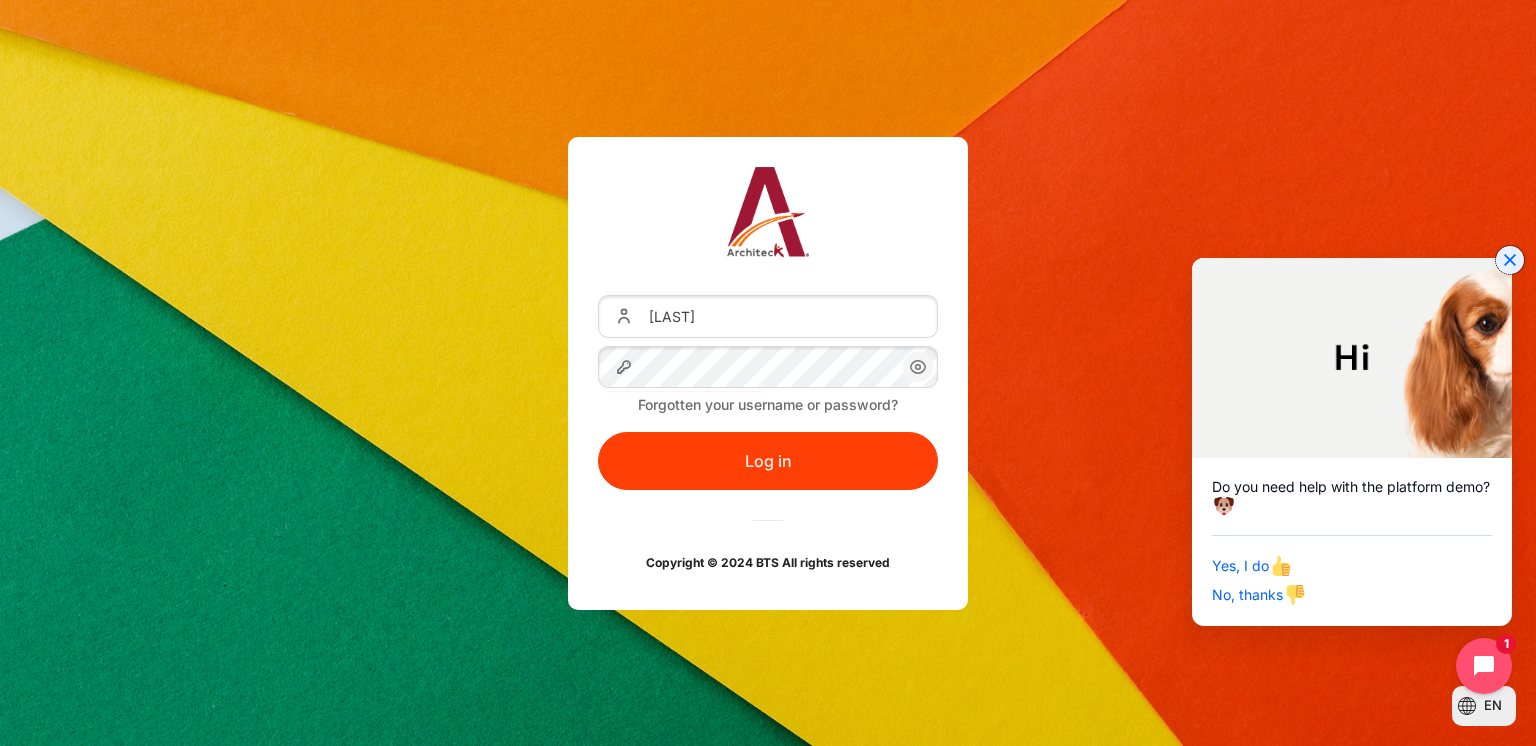 click 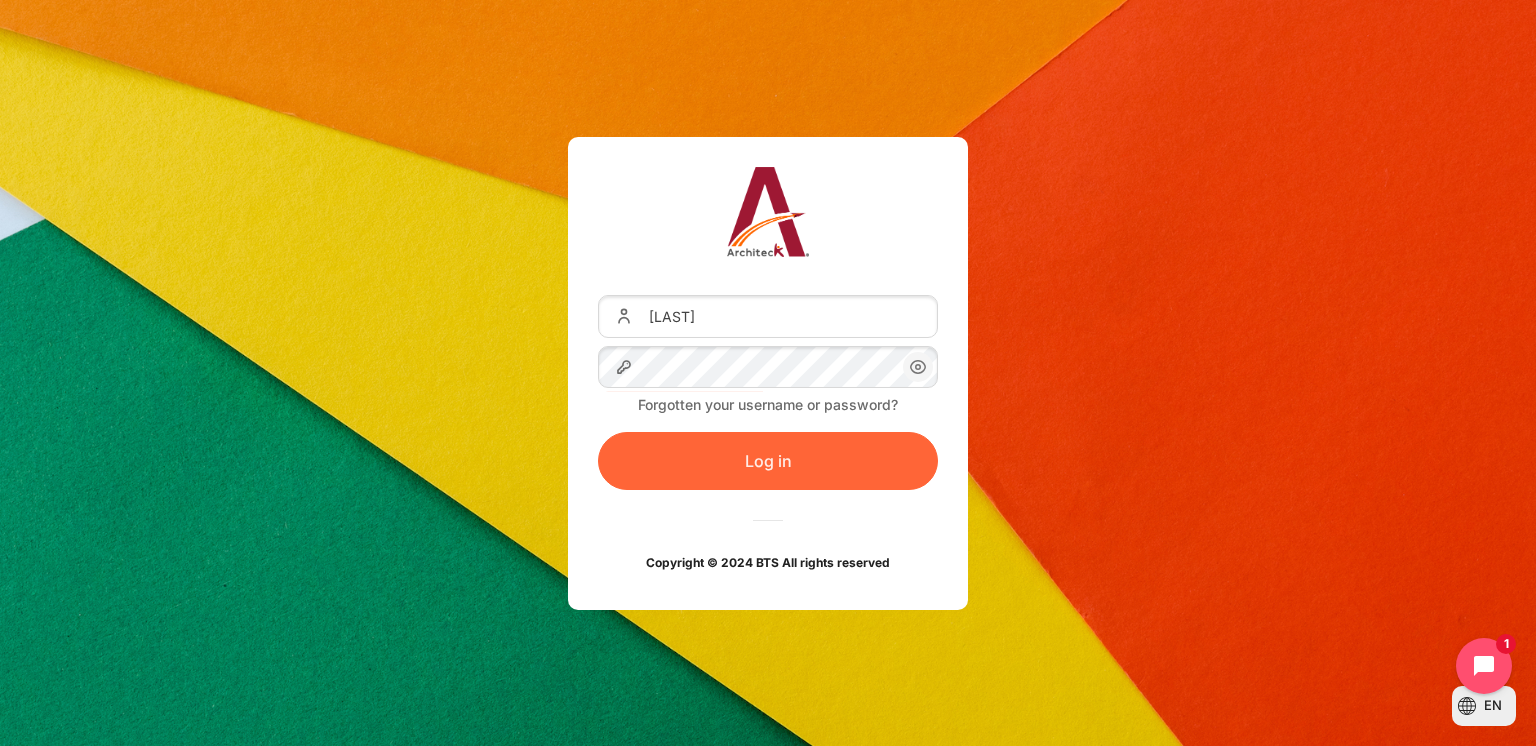 click on "Log in" at bounding box center [768, 461] 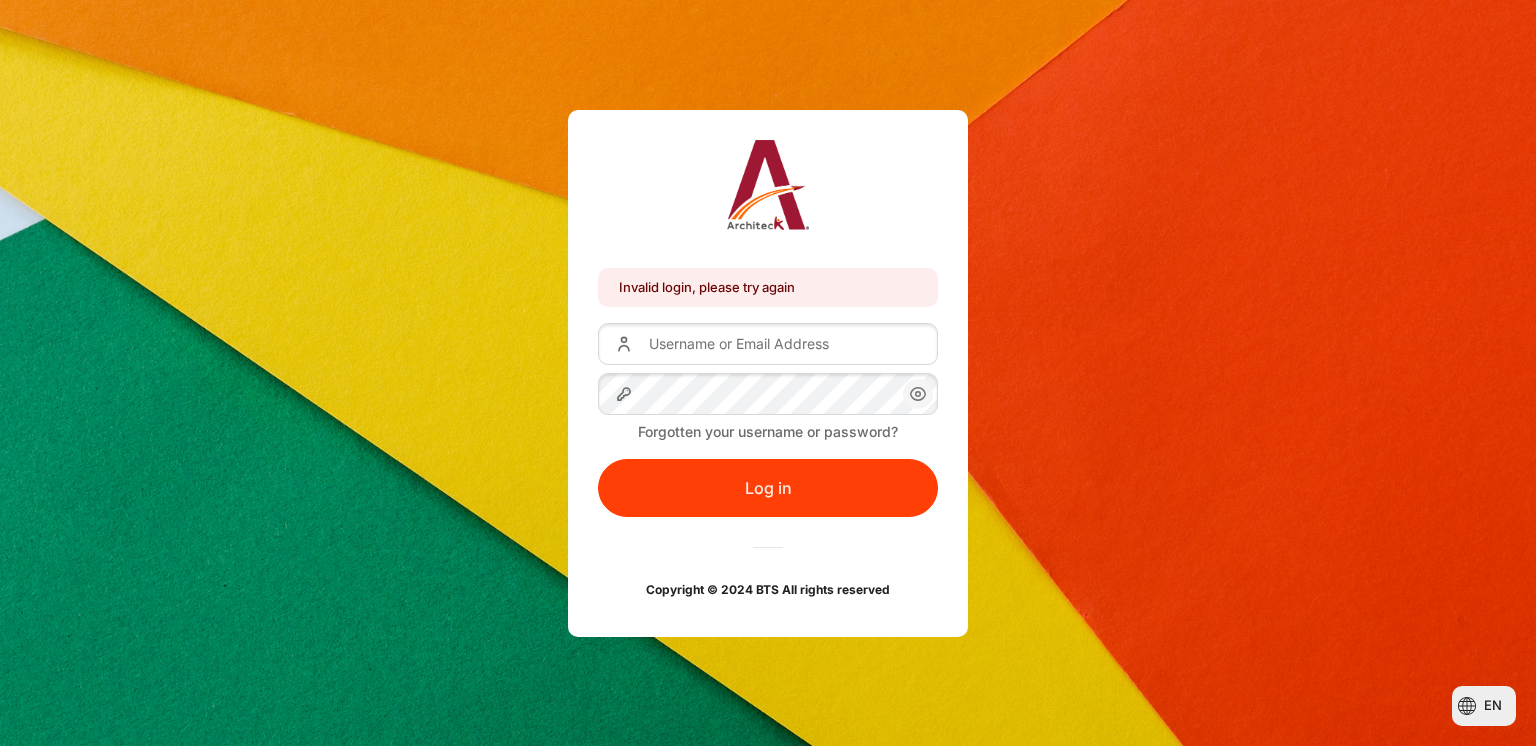 scroll, scrollTop: 0, scrollLeft: 0, axis: both 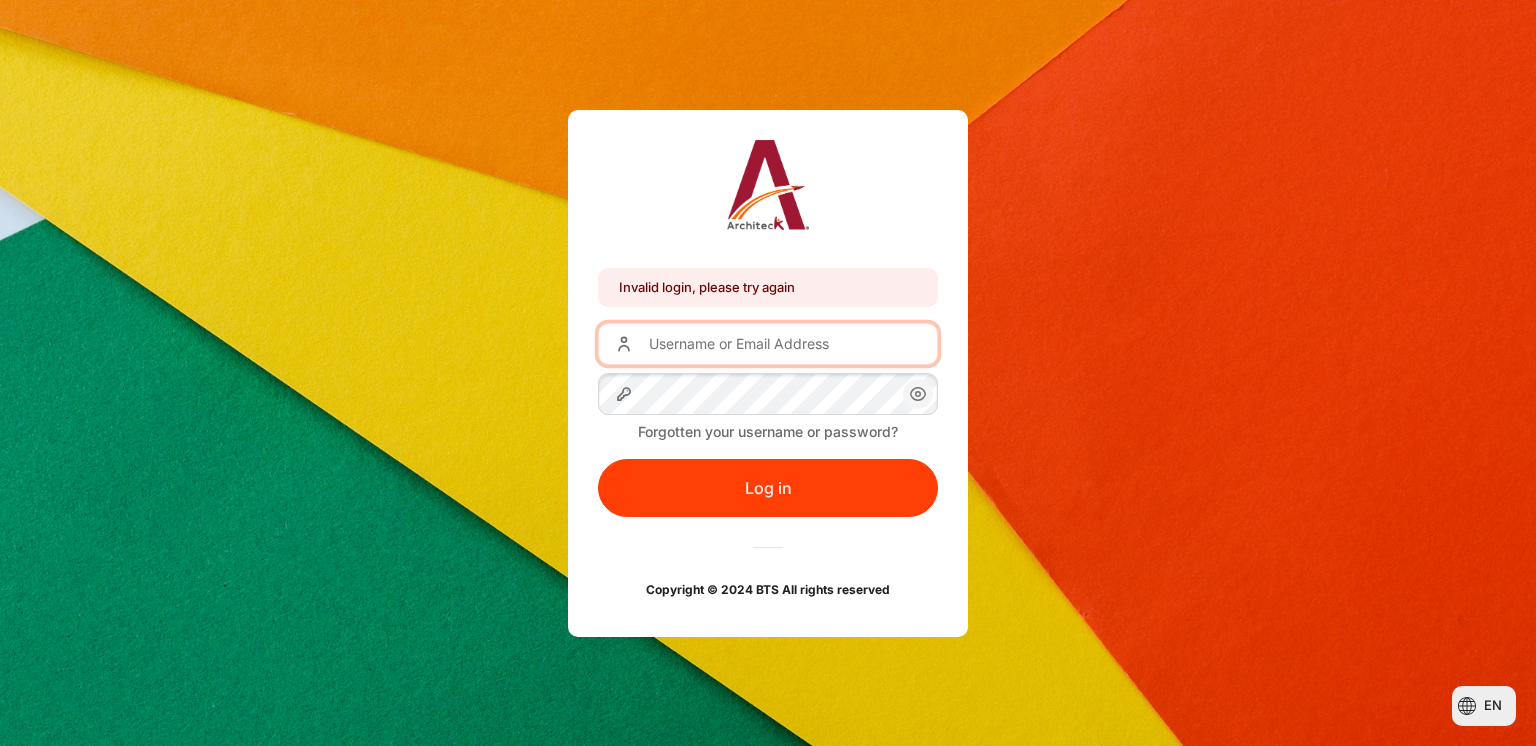 click on "Username or Email Address" at bounding box center [768, 344] 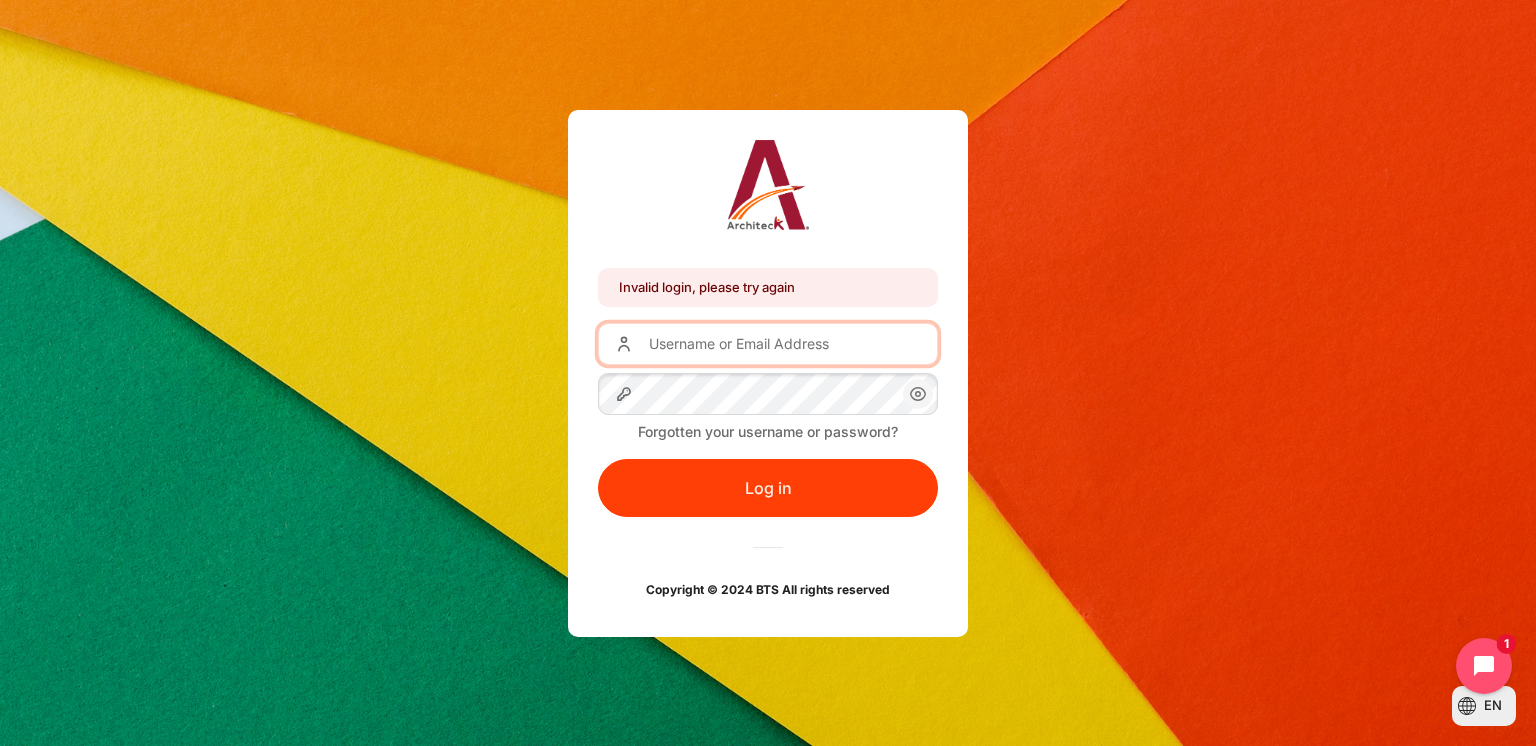 type on "[USERNAME]@example.com" 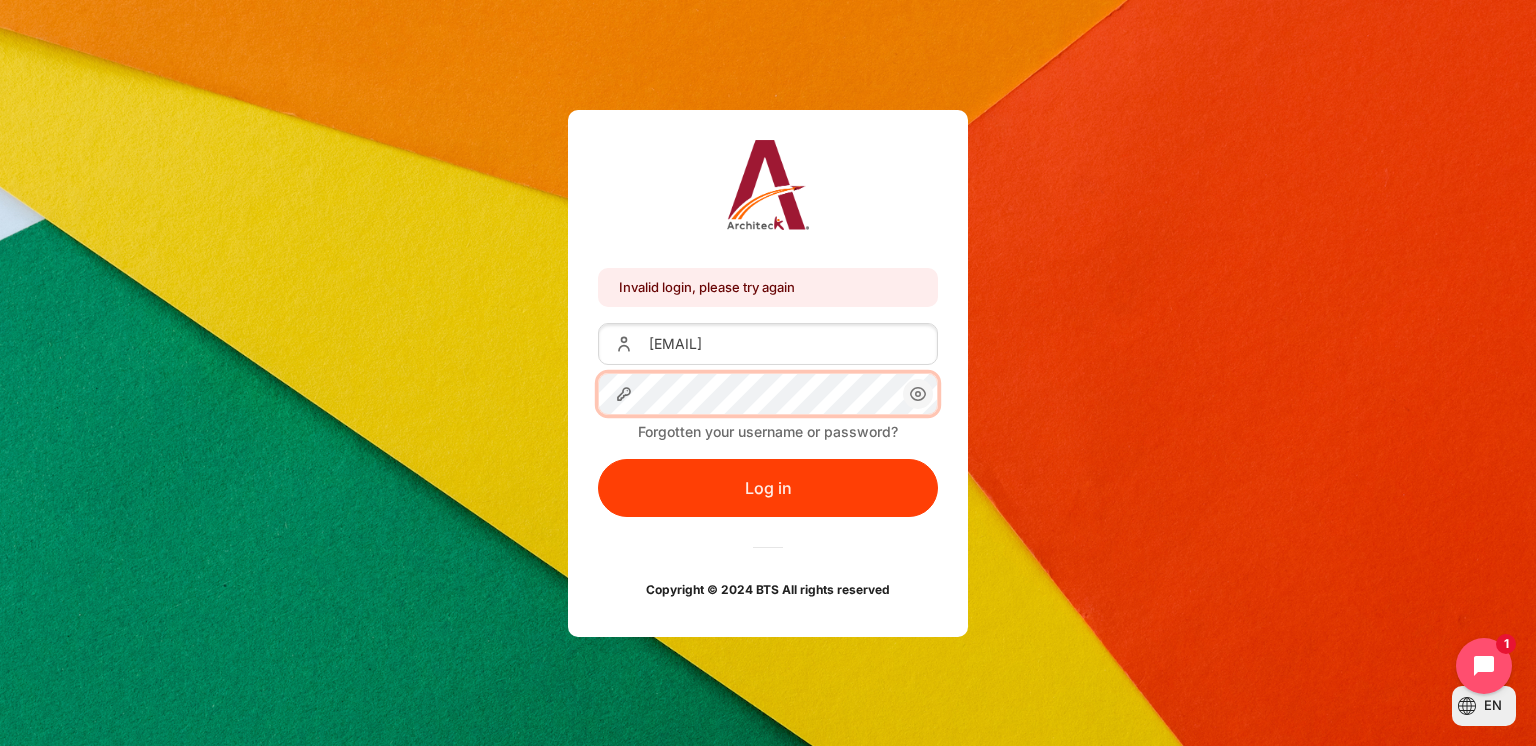 click on "Log in" at bounding box center [768, 488] 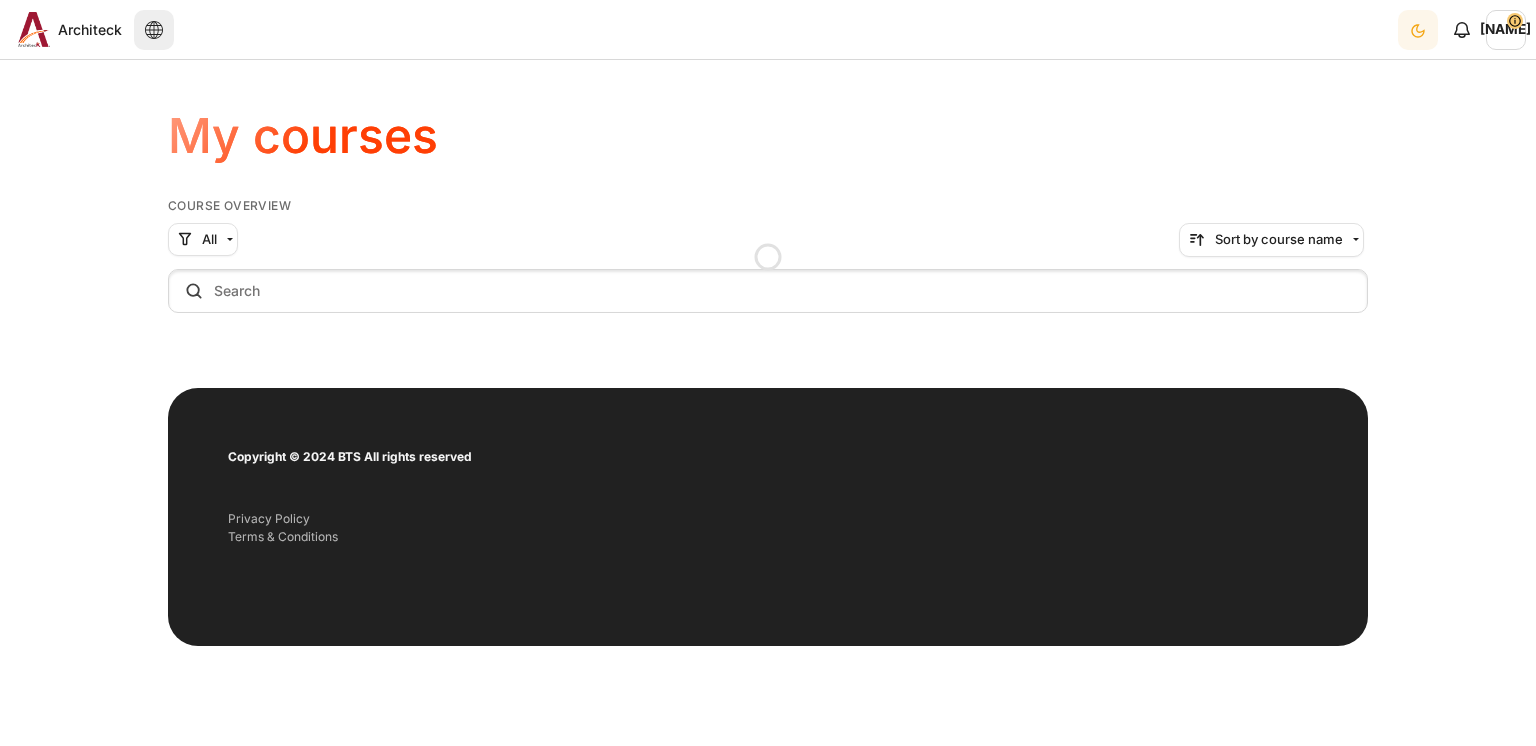 scroll, scrollTop: 0, scrollLeft: 0, axis: both 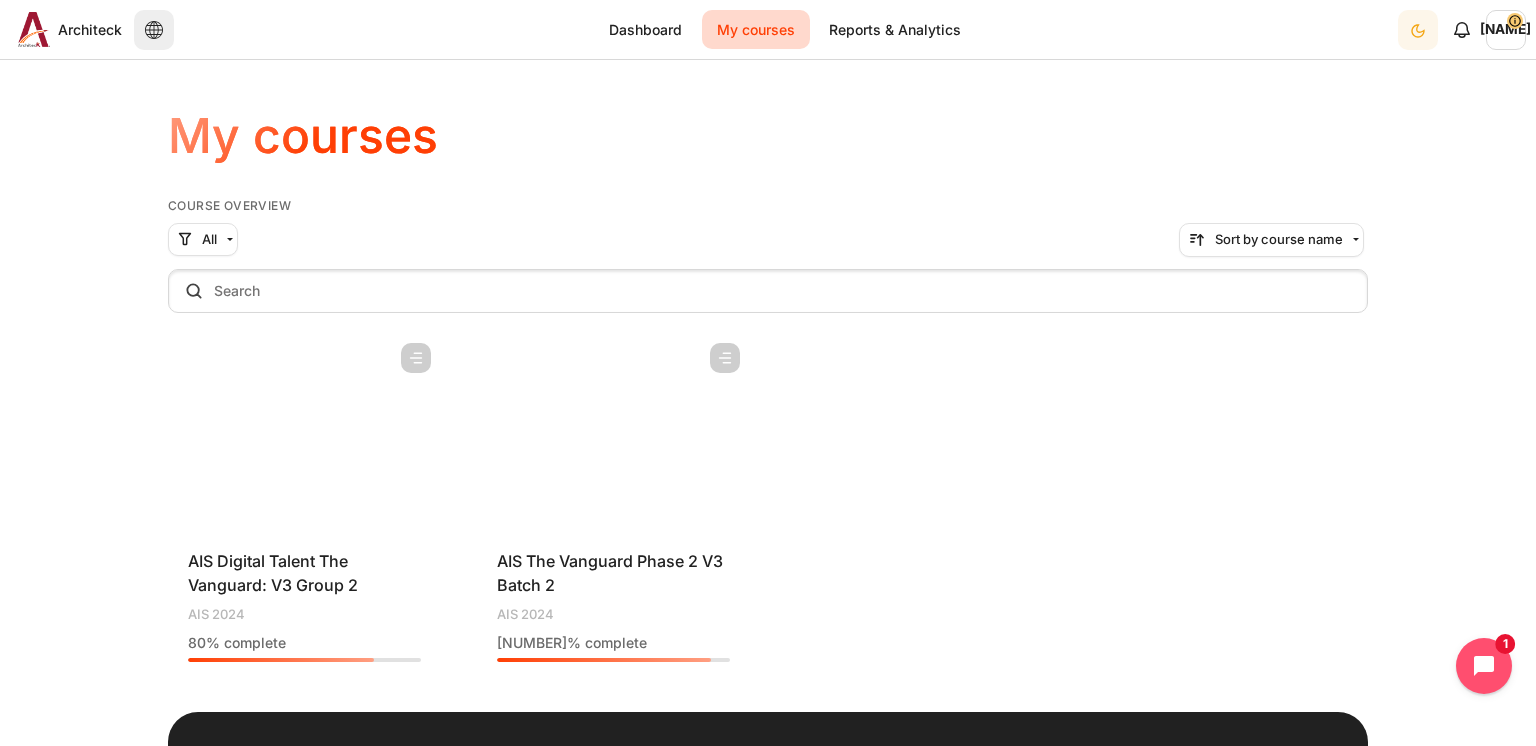 click on "Course name
AIS The Vanguard Phase 2 V3 Batch 2" at bounding box center (613, 573) 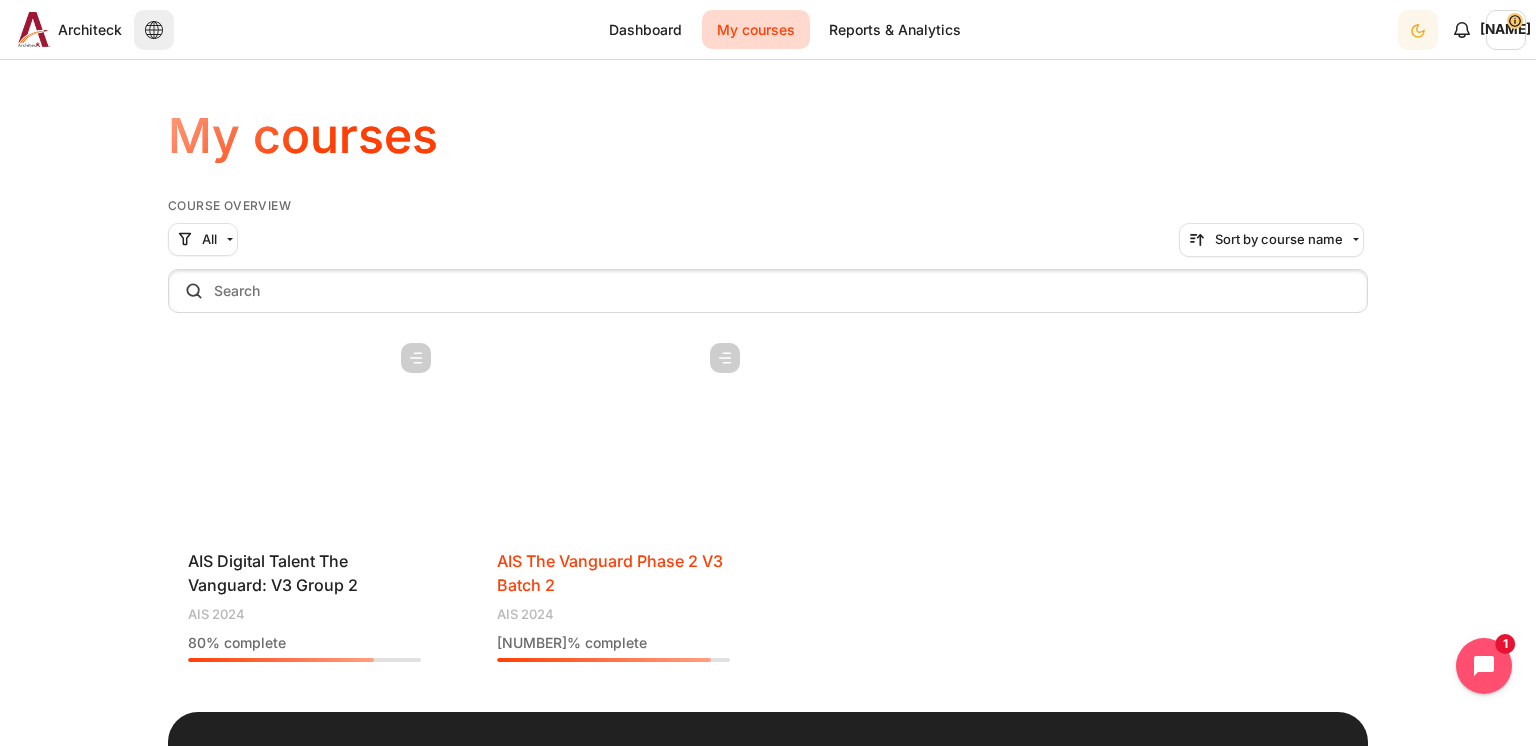 click on "AIS The Vanguard Phase 2 V3 Batch 2" at bounding box center [610, 573] 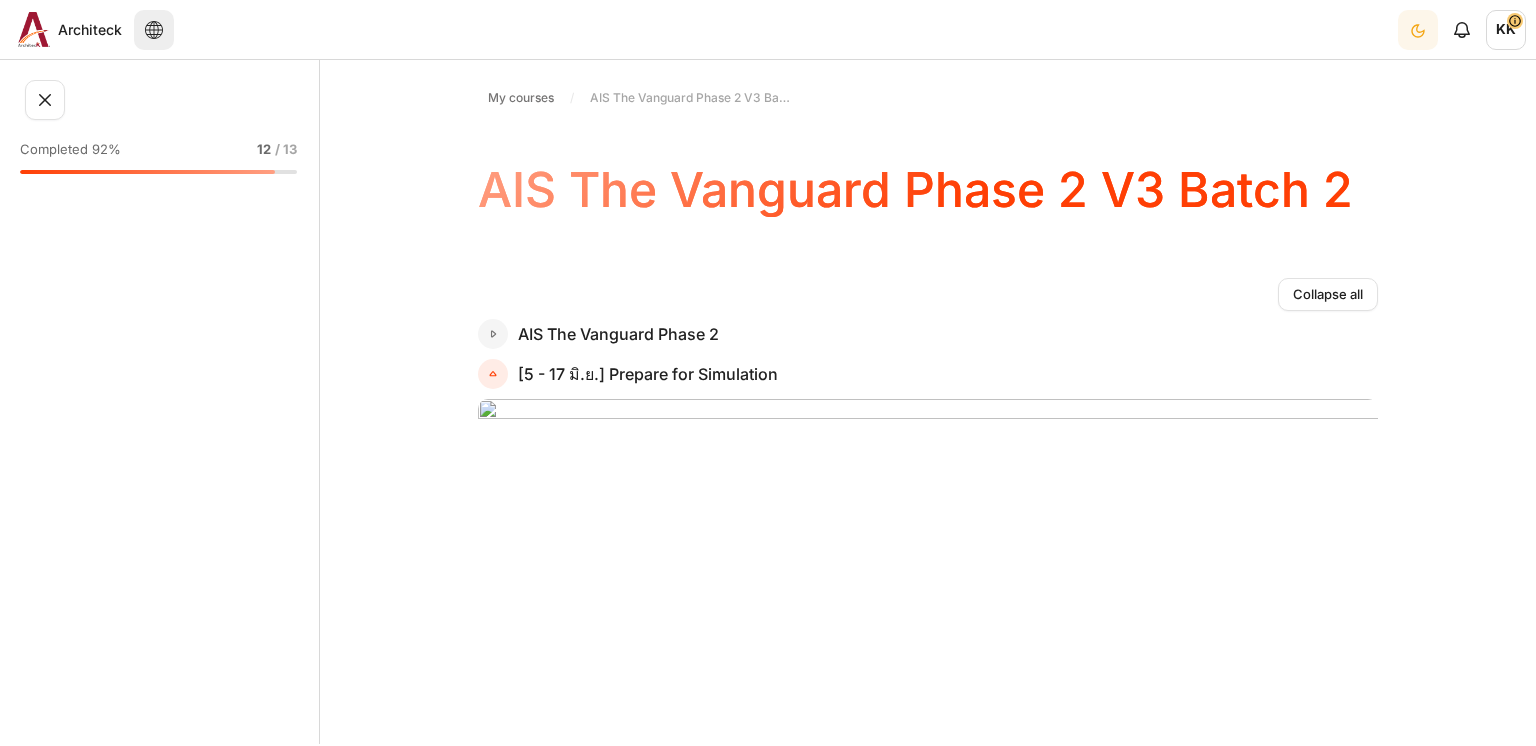 scroll, scrollTop: 0, scrollLeft: 0, axis: both 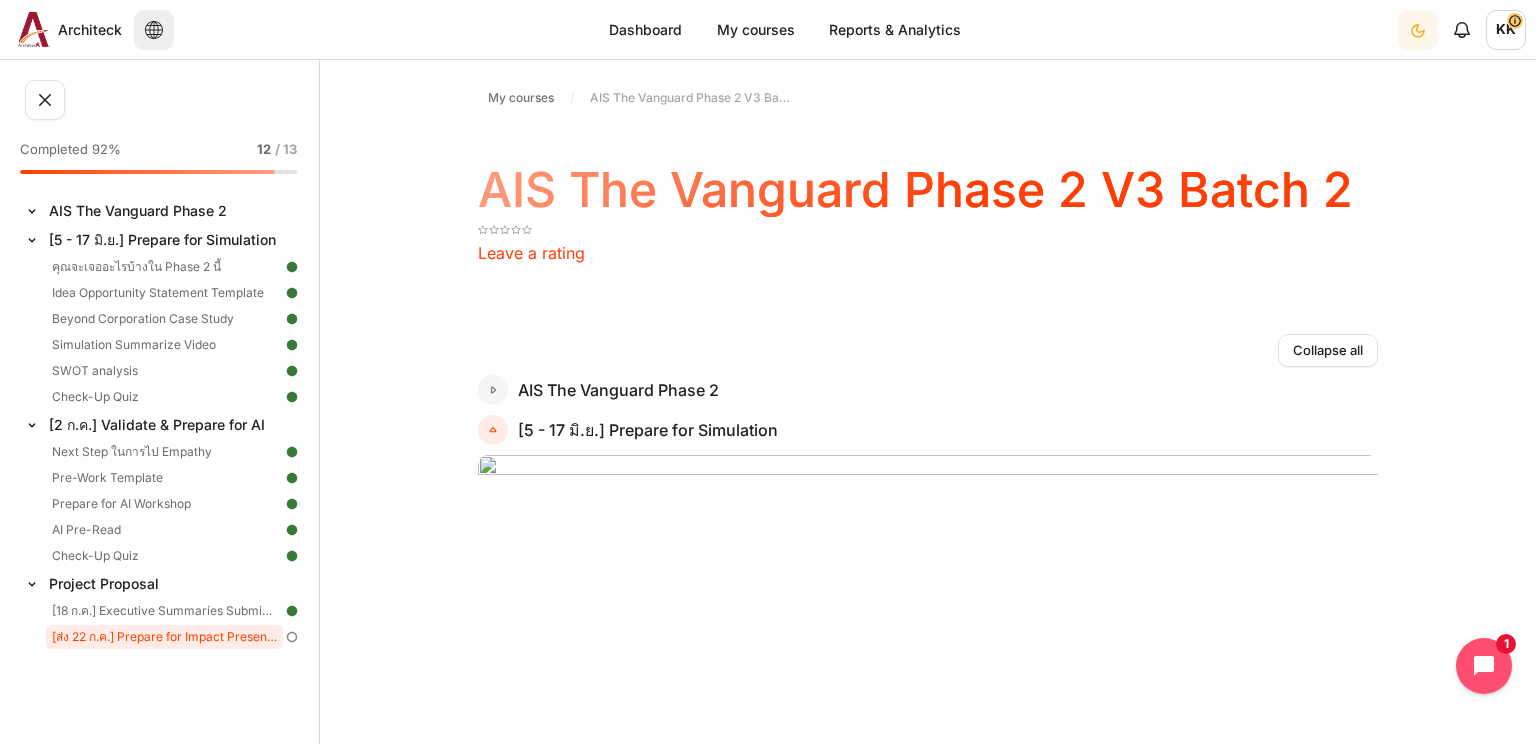 click on "[ส่ง 22 ก.ค.] Prepare for Impact Presentation Day" at bounding box center (164, 637) 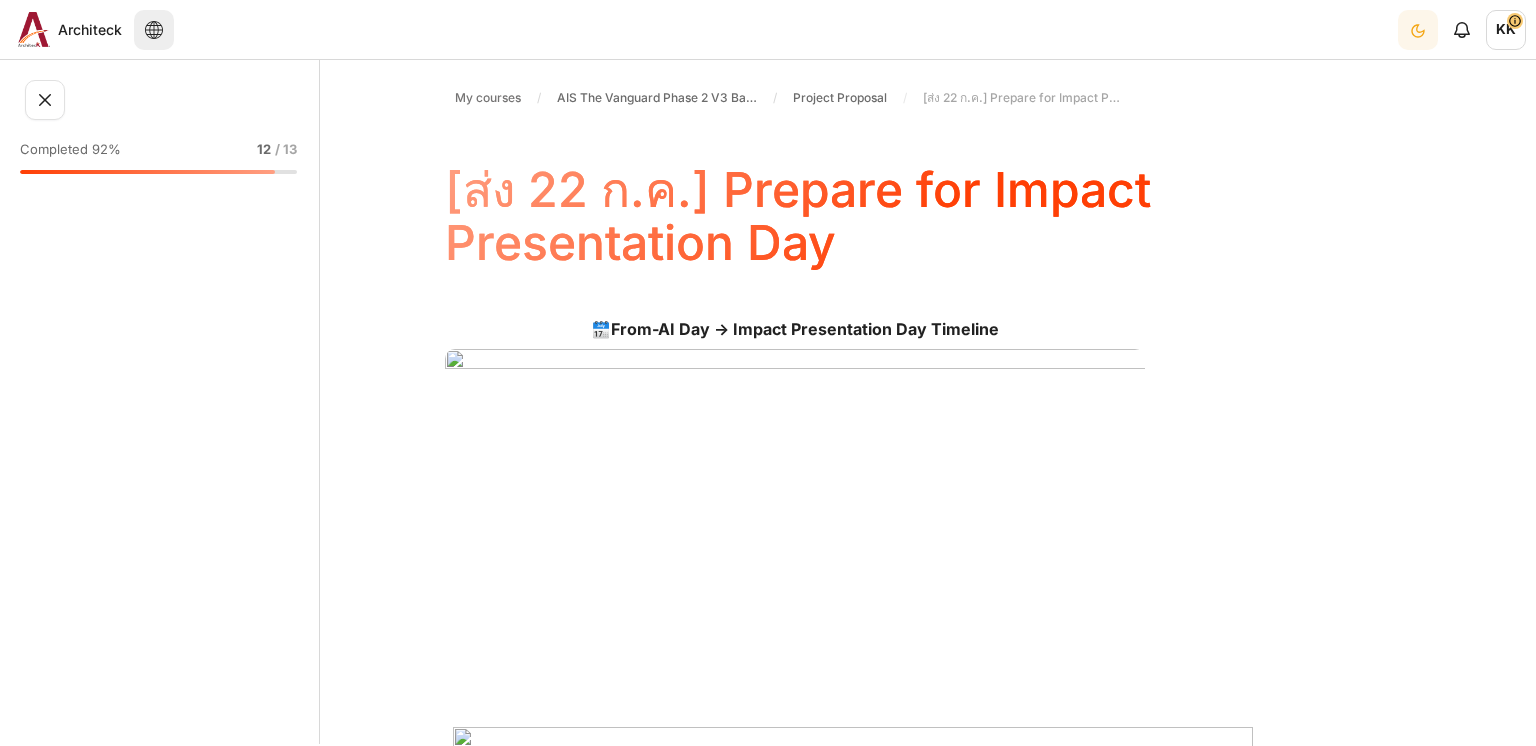 scroll, scrollTop: 0, scrollLeft: 0, axis: both 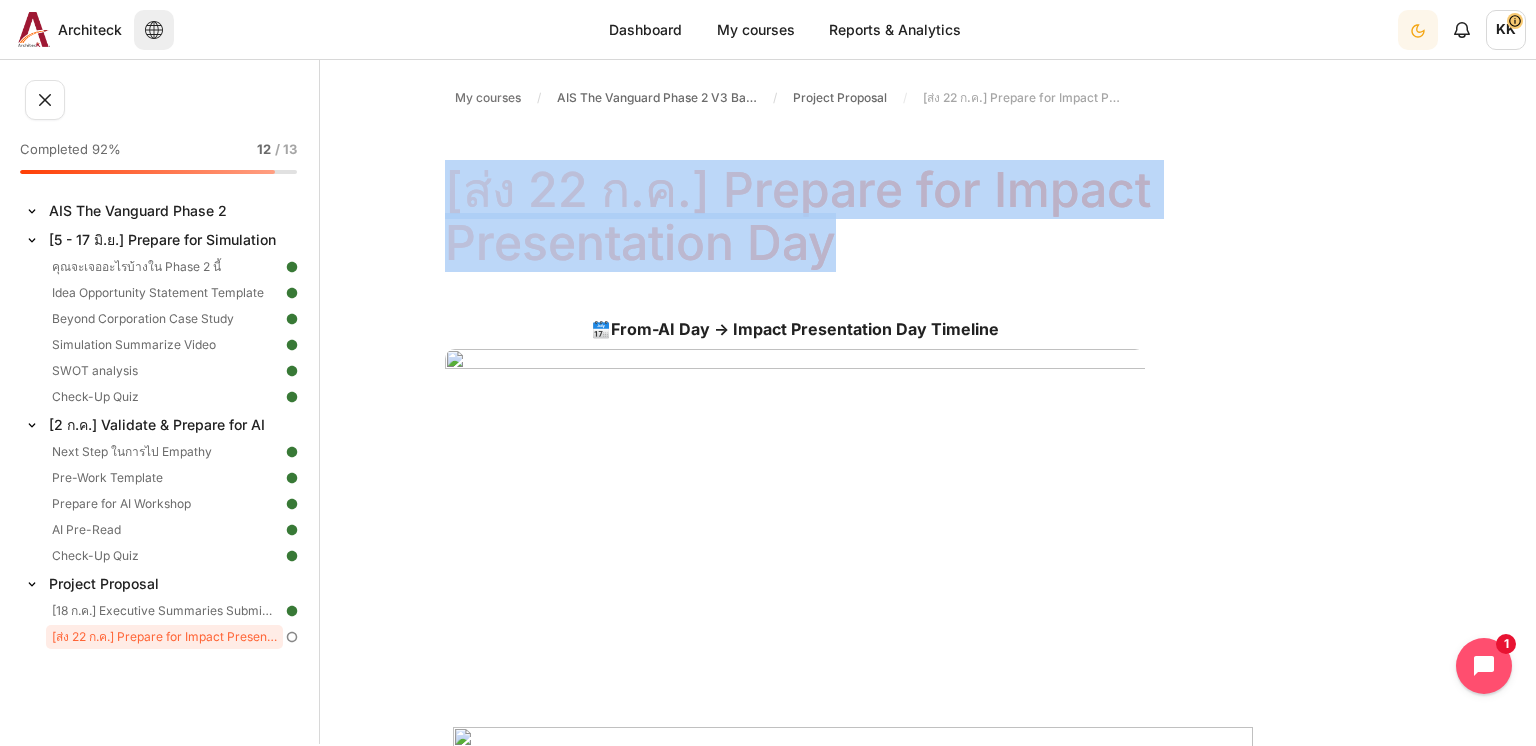 drag, startPoint x: 848, startPoint y: 259, endPoint x: 394, endPoint y: 157, distance: 465.3171 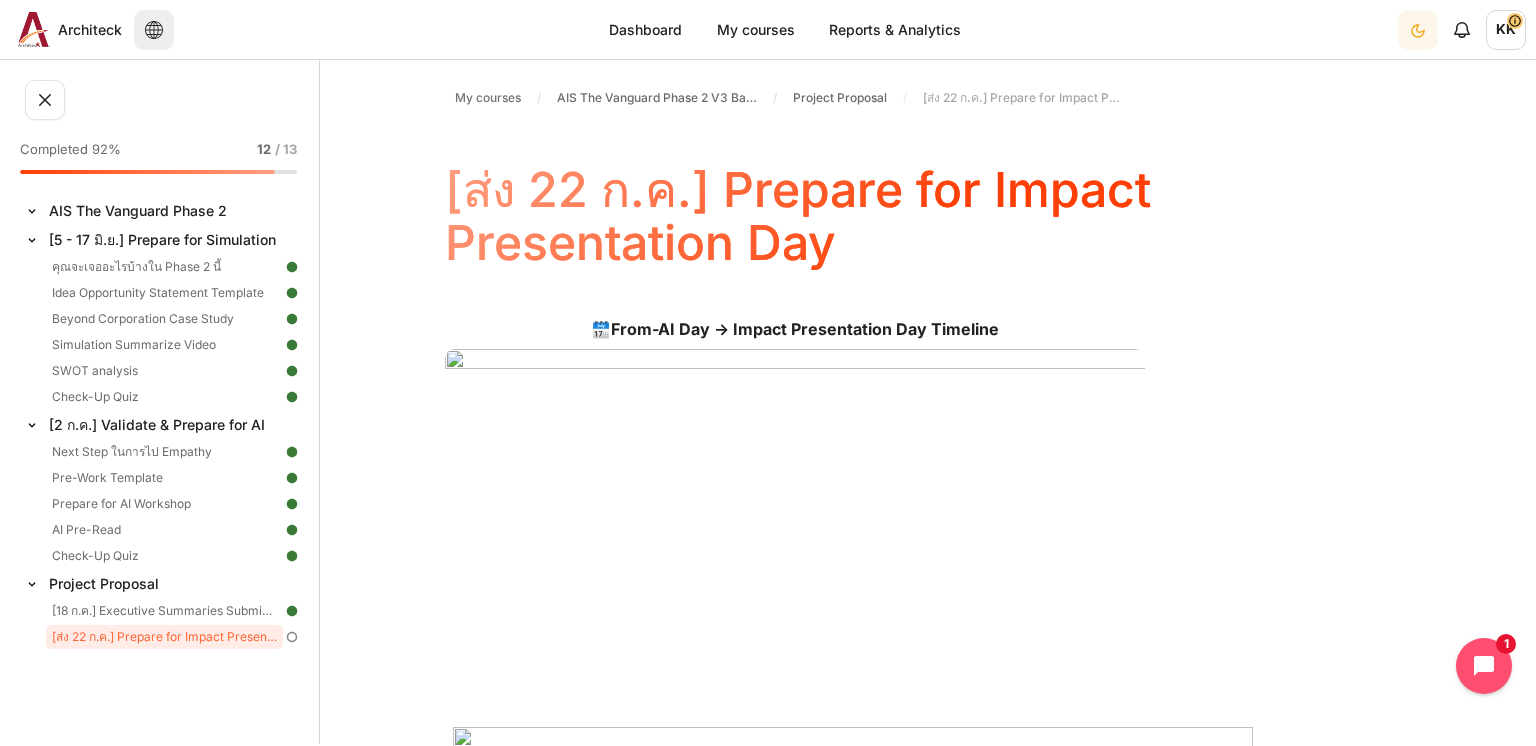 click on "🗓️  From-AI Day → Impact Presentation Day Timeline" at bounding box center [795, 329] 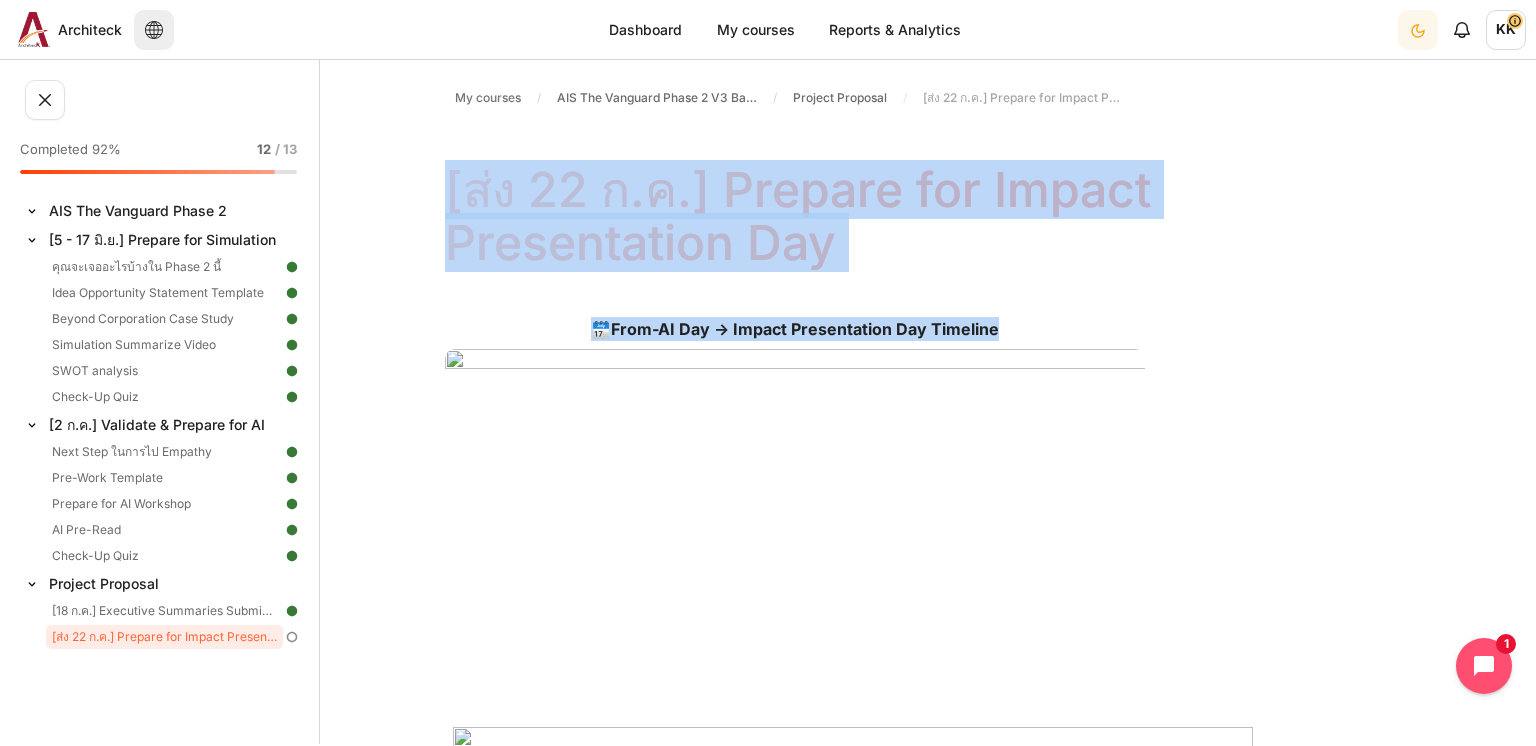 drag, startPoint x: 1011, startPoint y: 334, endPoint x: 416, endPoint y: 193, distance: 611.4785 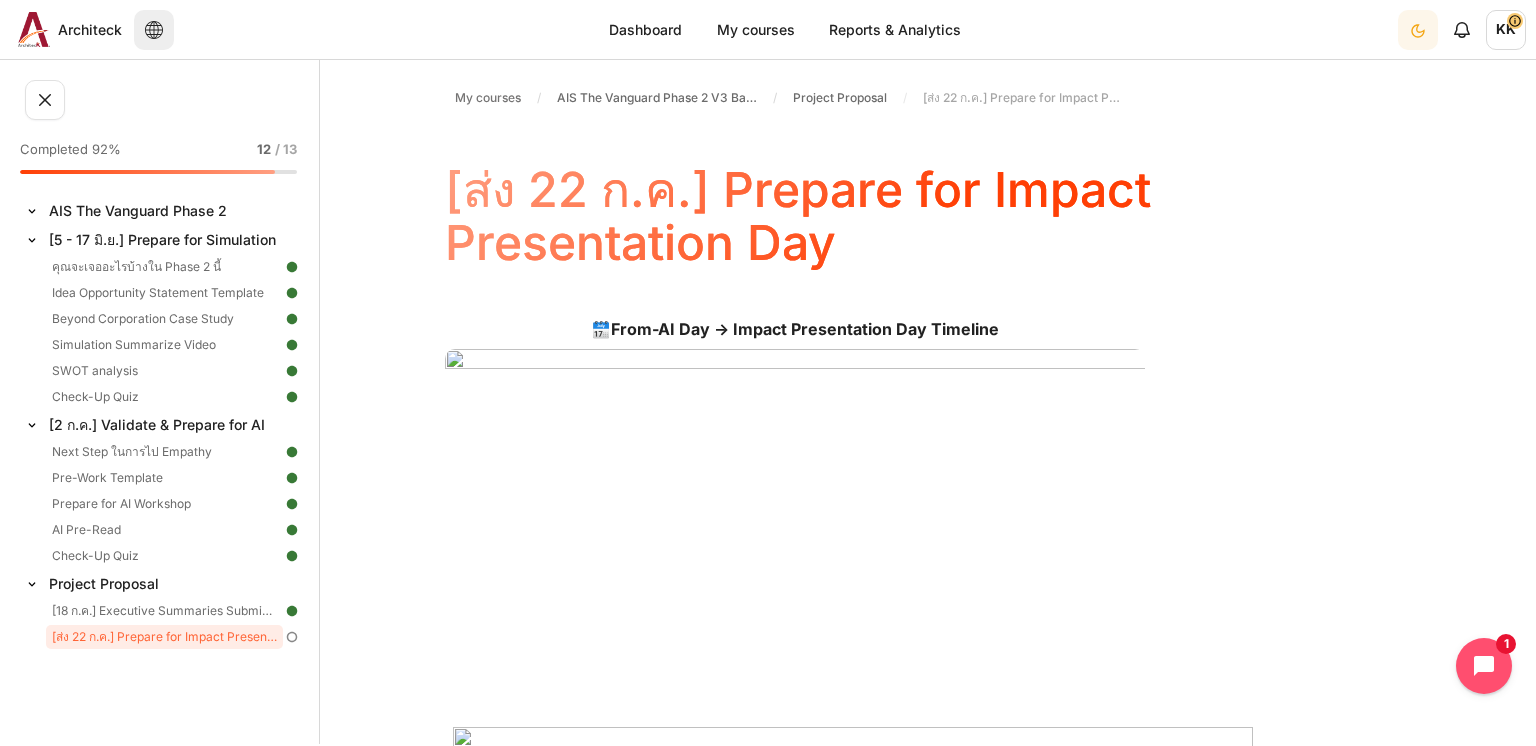 click on "My courses
AIS The Vanguard Phase 2 V3 Batch 2
Project Proposal
[ส่ง 22 ก.ค.] Prepare for Impact Presentation Day
[ส่ง 22 ก.ค.] Prepare for Impact Presentation Day" at bounding box center (928, 1443) 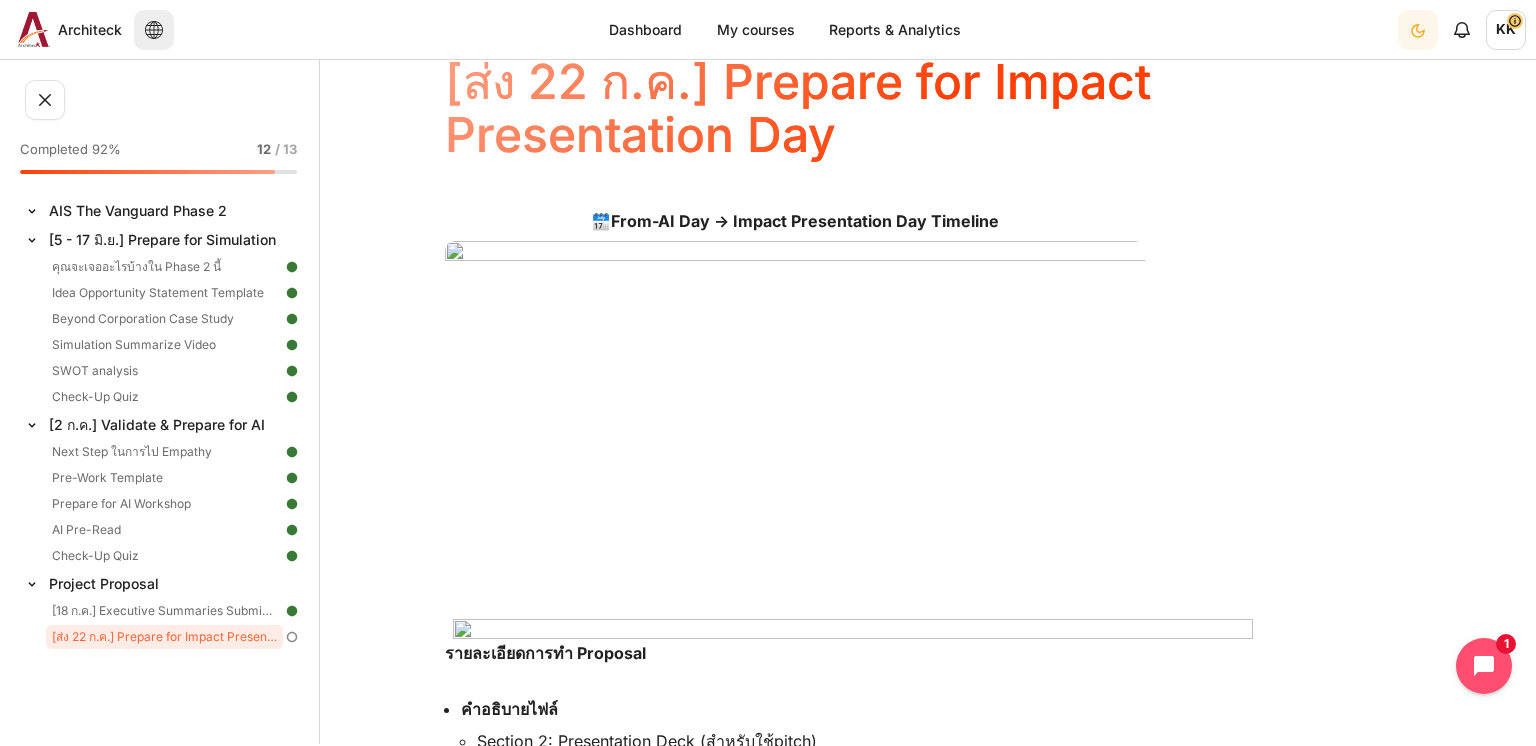 scroll, scrollTop: 100, scrollLeft: 0, axis: vertical 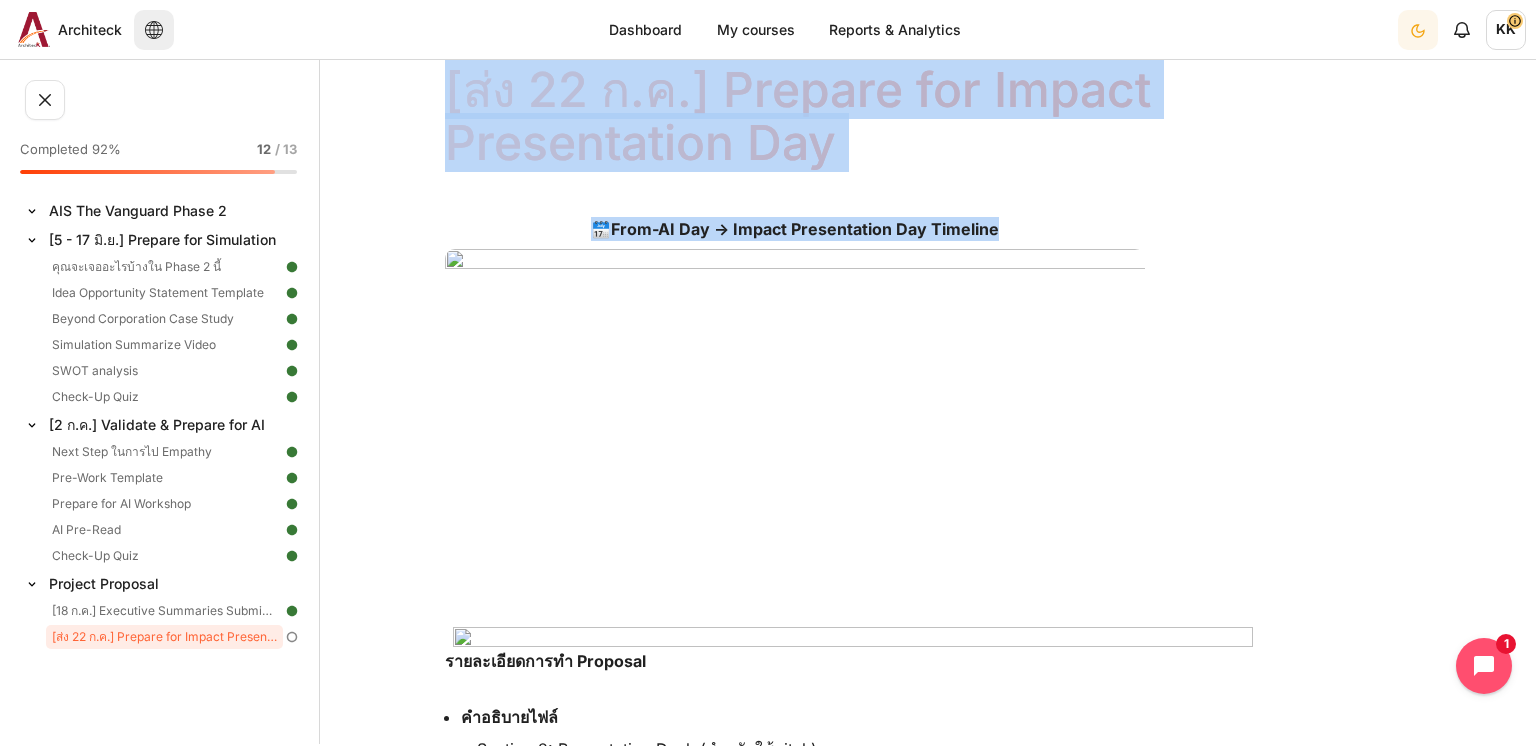 drag, startPoint x: 1062, startPoint y: 219, endPoint x: 449, endPoint y: 98, distance: 624.828 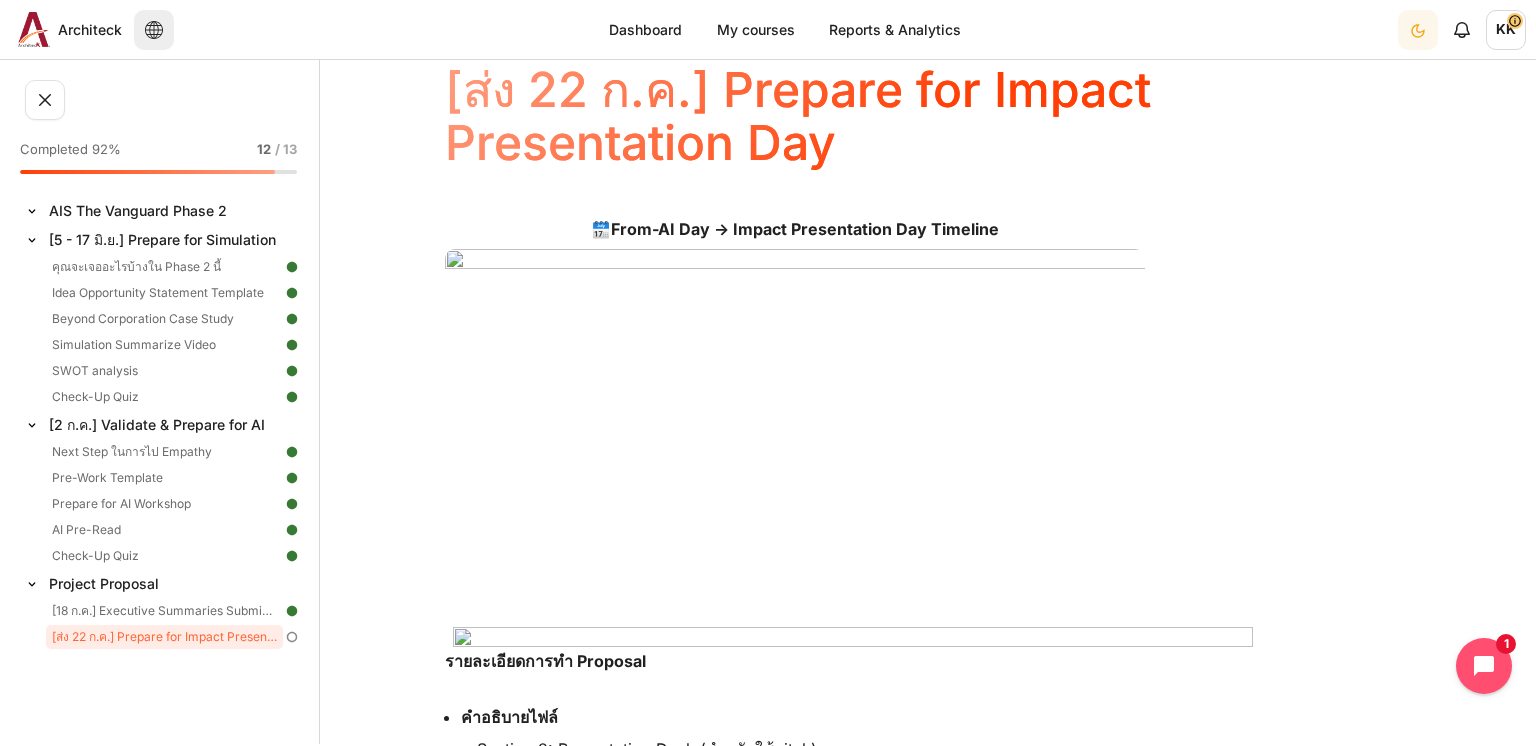 click on "My courses
AIS The Vanguard Phase 2 V3 Batch 2
Project Proposal
[ส่ง 22 ก.ค.] Prepare for Impact Presentation Day
[ส่ง 22 ก.ค.] Prepare for Impact Presentation Day" at bounding box center [928, 1343] 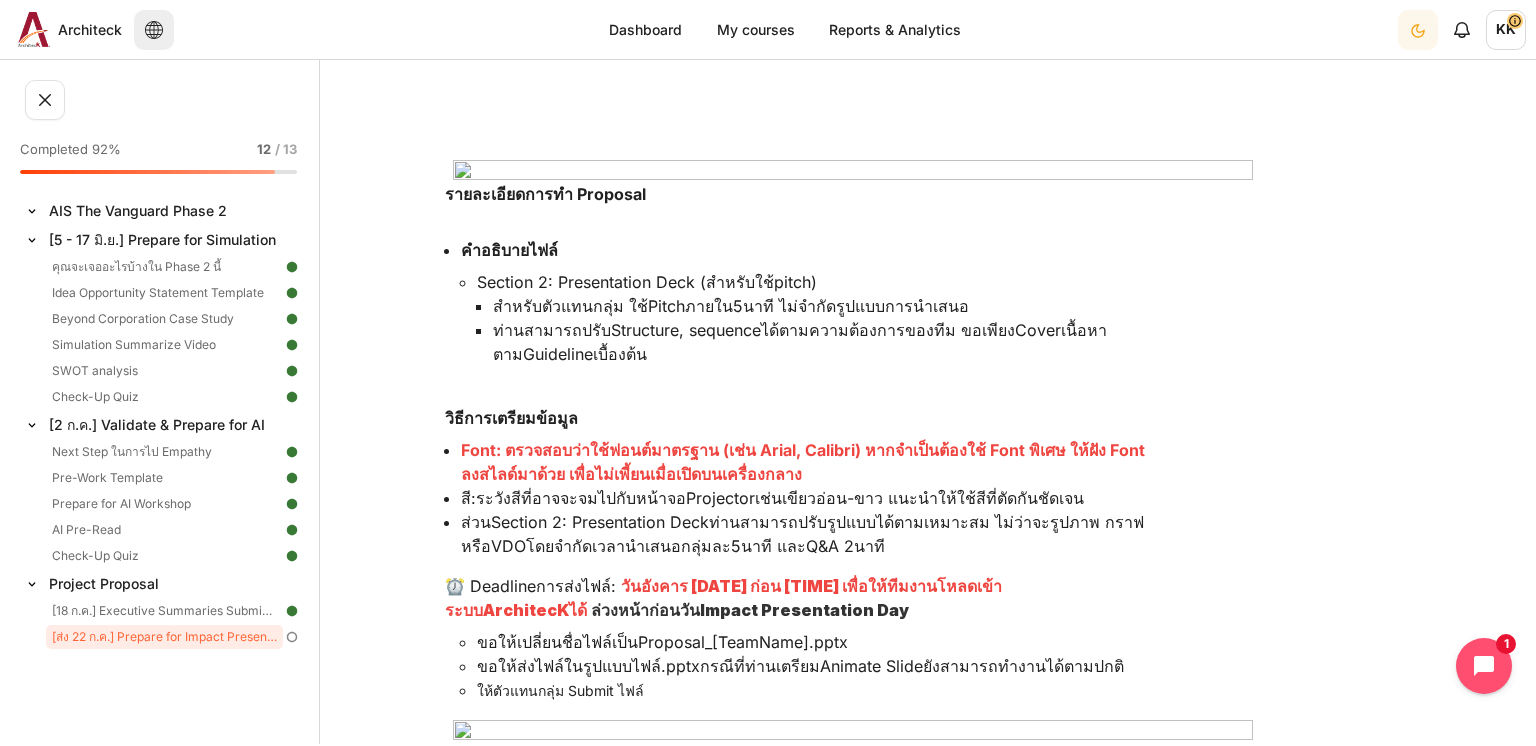 scroll, scrollTop: 600, scrollLeft: 0, axis: vertical 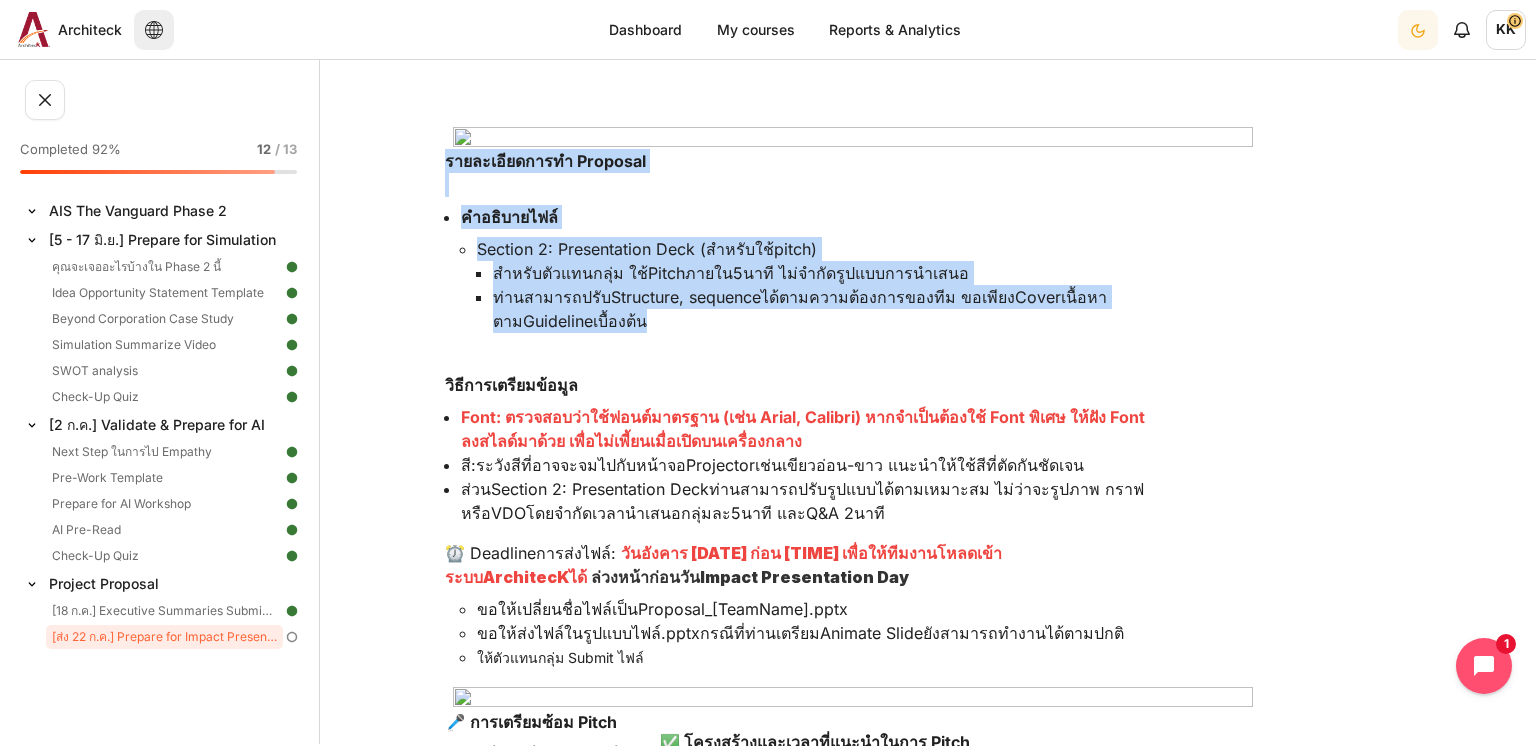 drag, startPoint x: 446, startPoint y: 164, endPoint x: 714, endPoint y: 329, distance: 314.72052 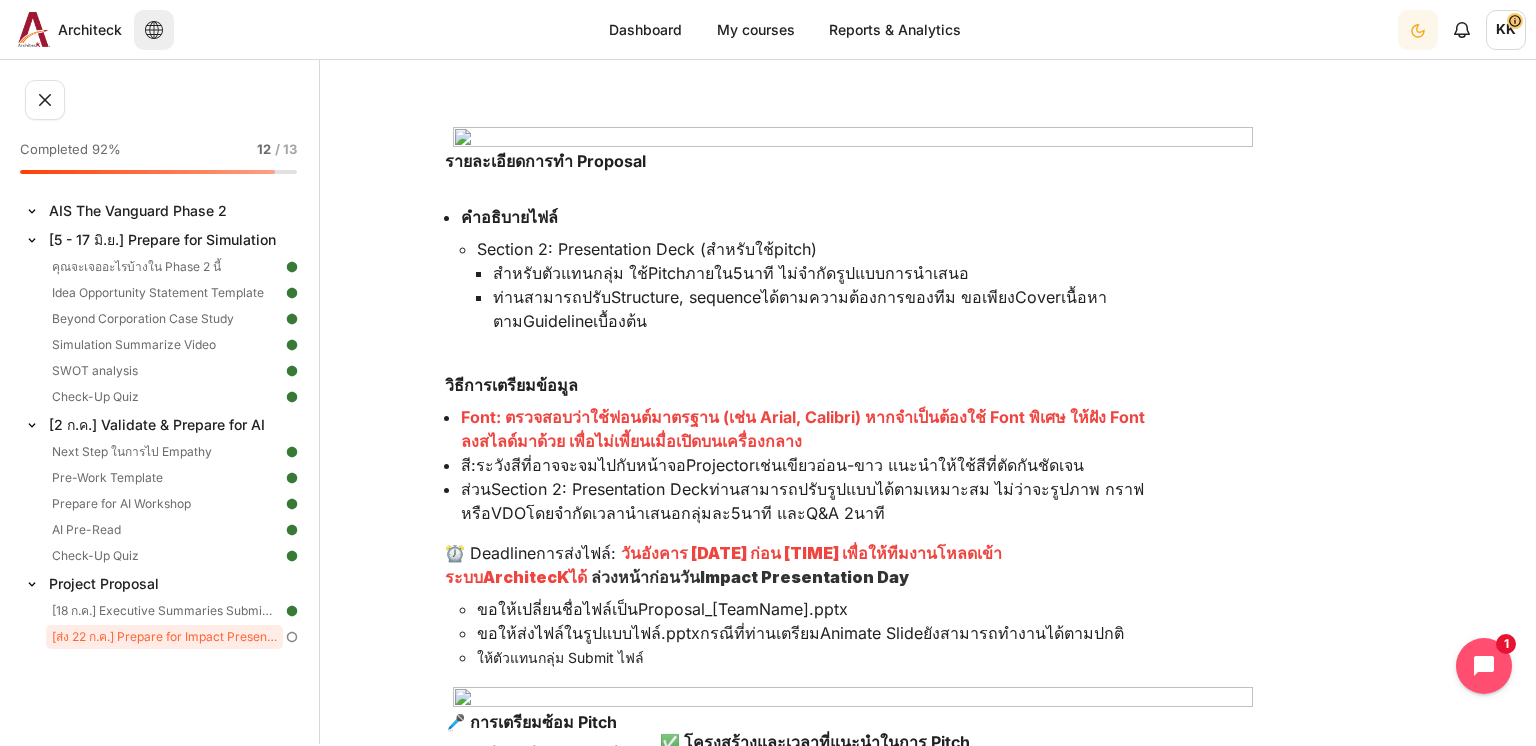 click on "ท่านสามารถปรับ  Structure, sequence  ได้ตามความต้องการของทีม ขอเพียง  Cover  เนื้อหาตาม  Guideline  เบื้องต้น" at bounding box center (819, 321) 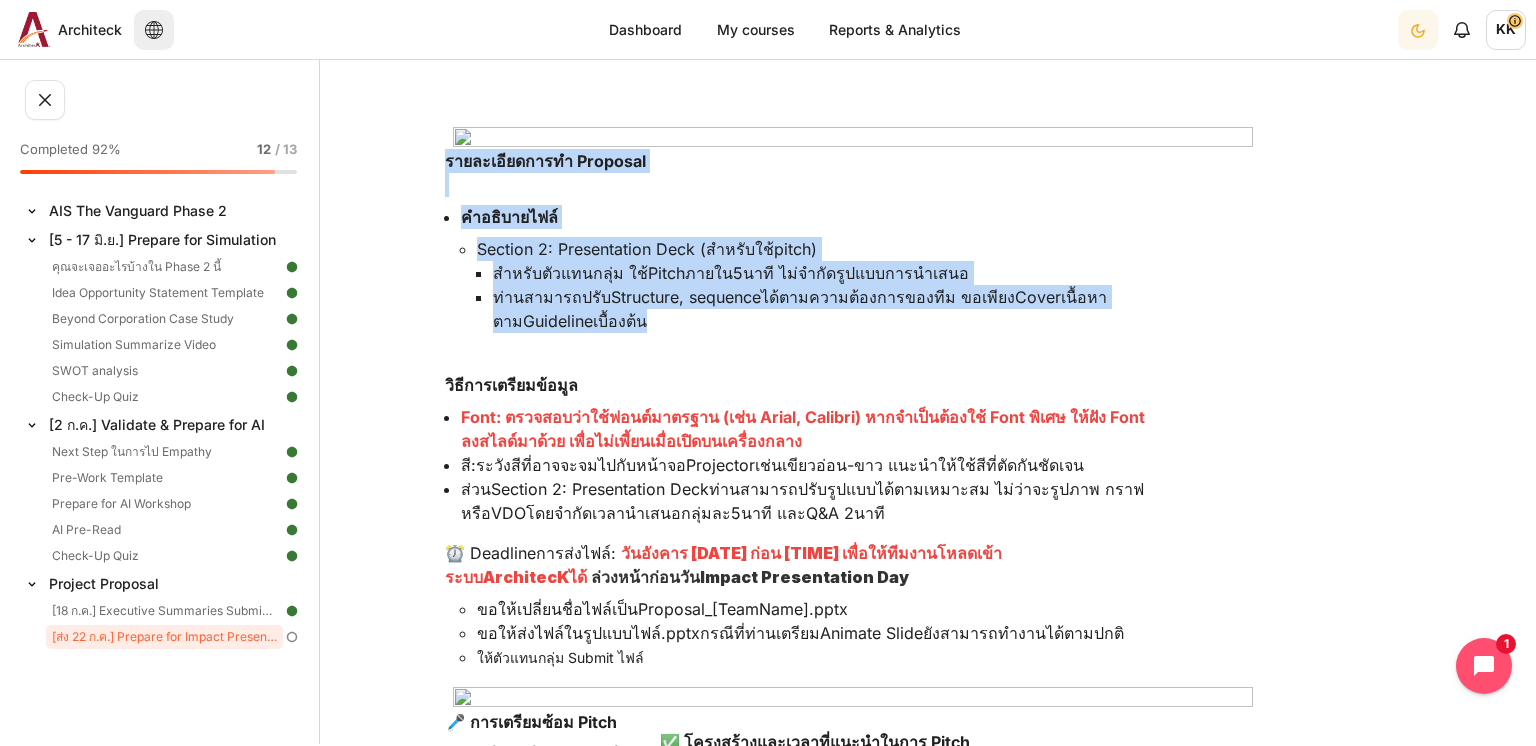 drag, startPoint x: 682, startPoint y: 328, endPoint x: 439, endPoint y: 158, distance: 296.56198 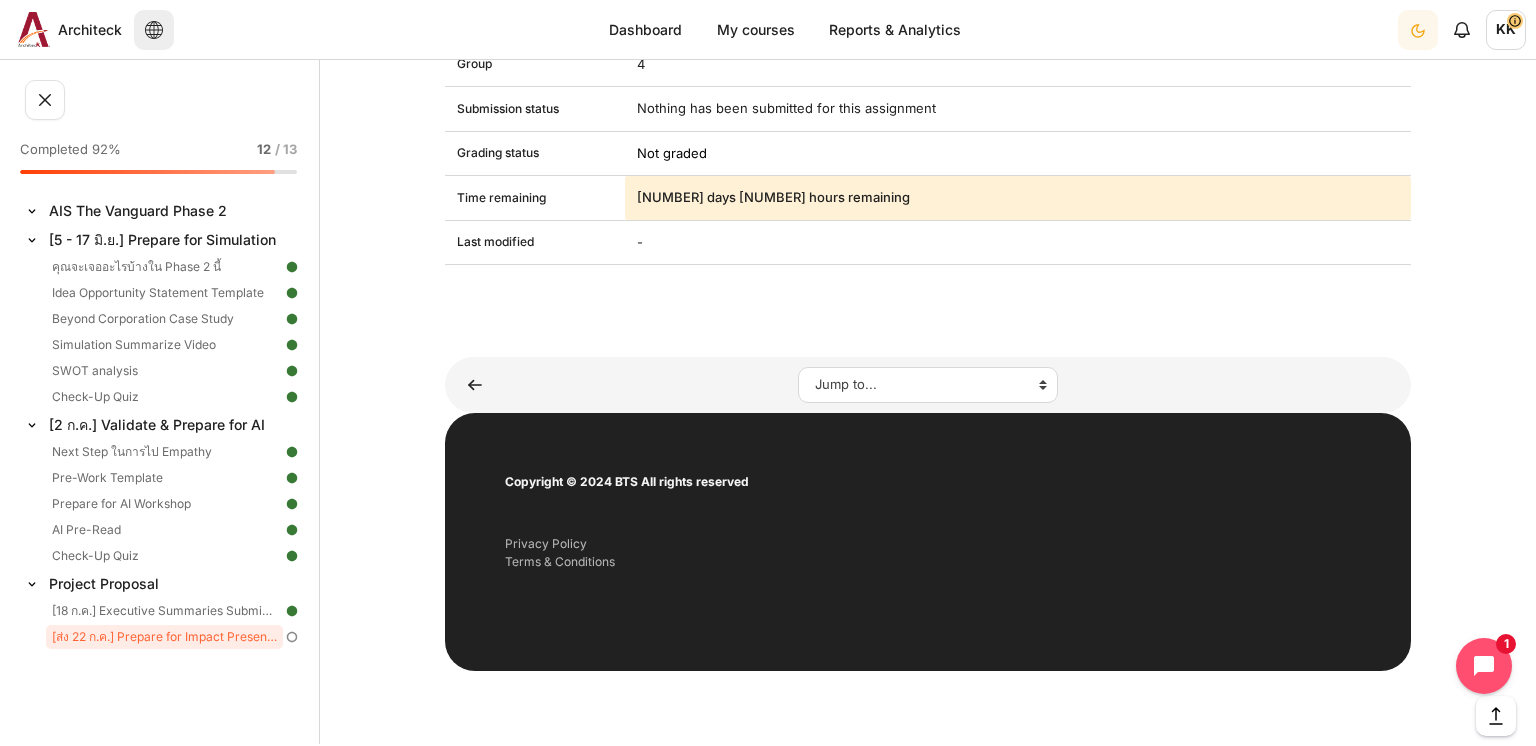 scroll, scrollTop: 2099, scrollLeft: 0, axis: vertical 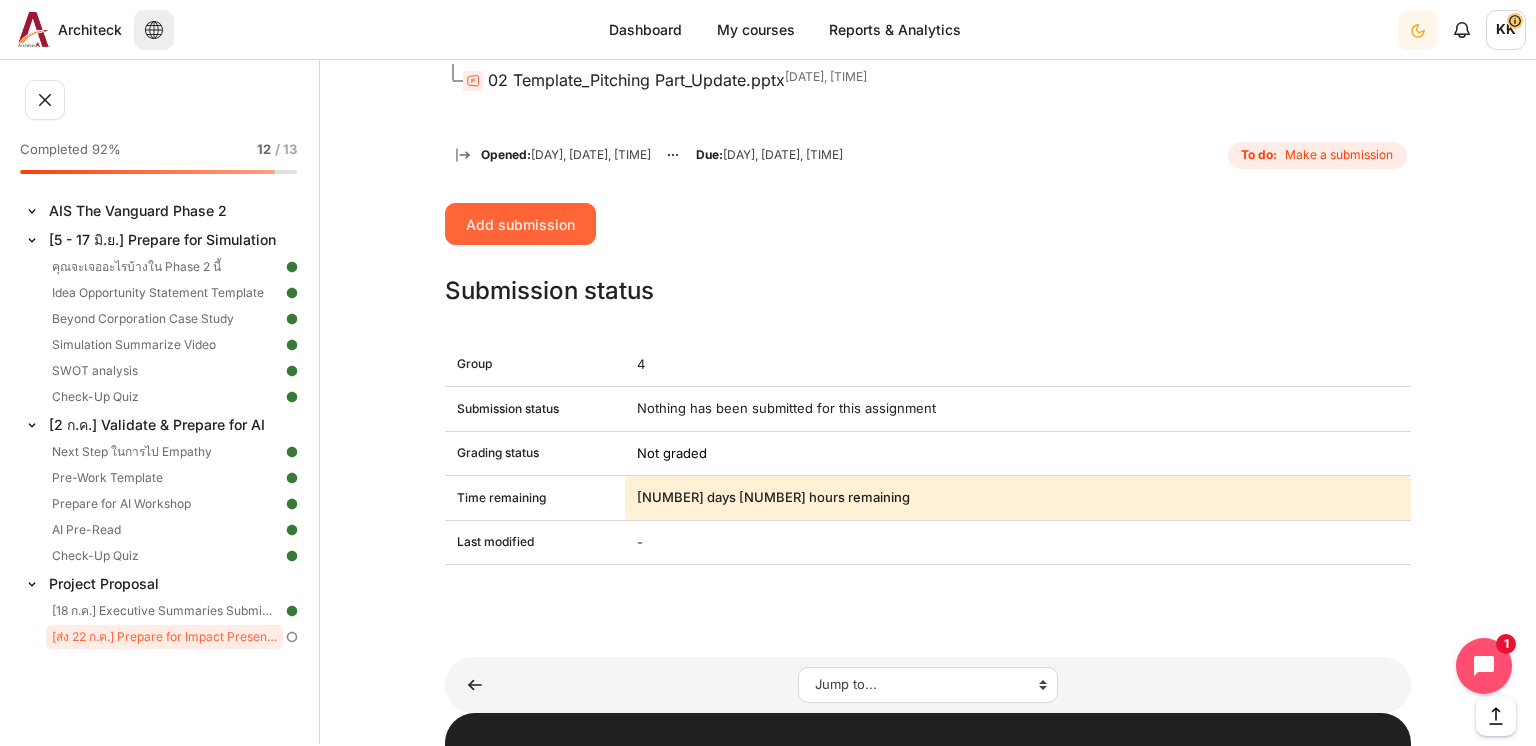 click on "Add submission" at bounding box center (520, 224) 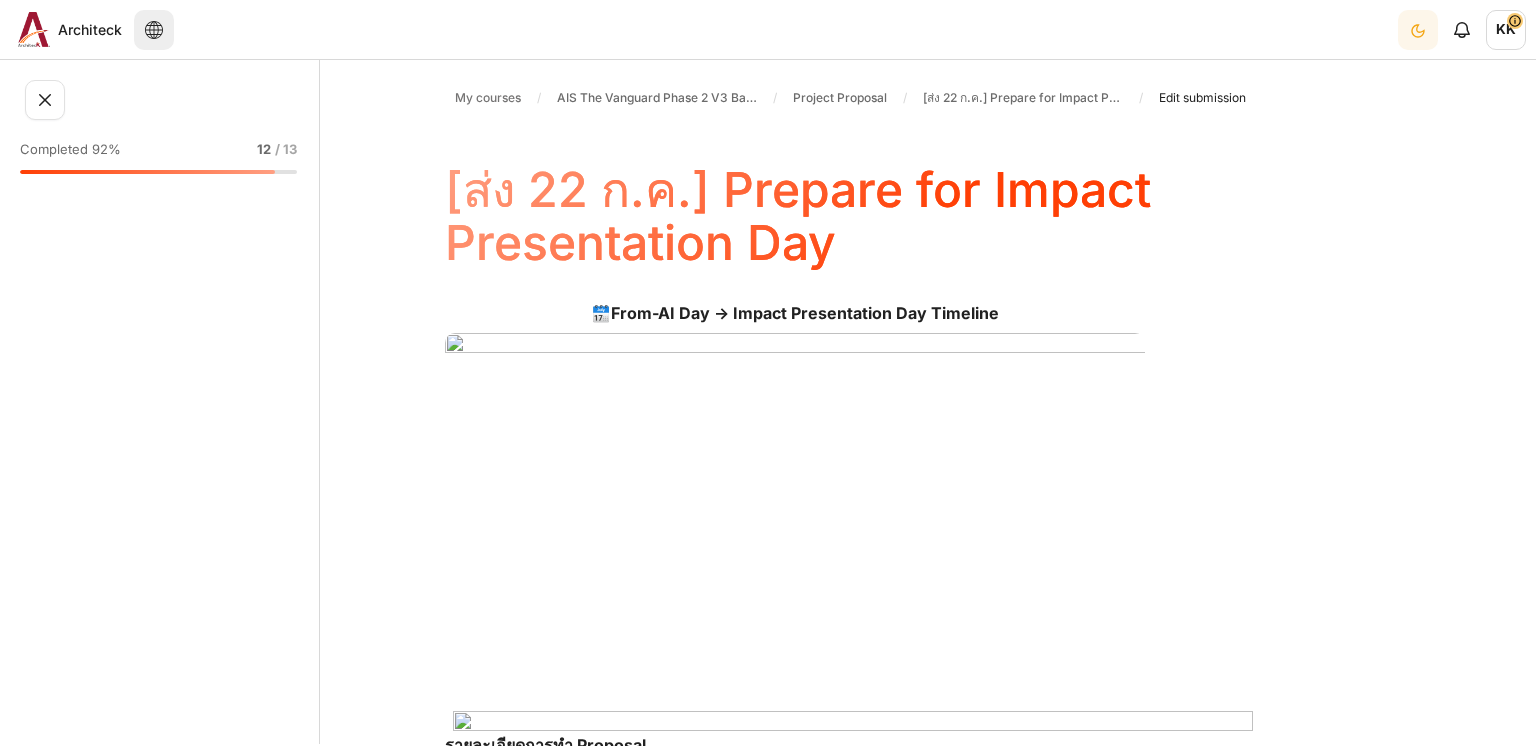 scroll, scrollTop: 0, scrollLeft: 0, axis: both 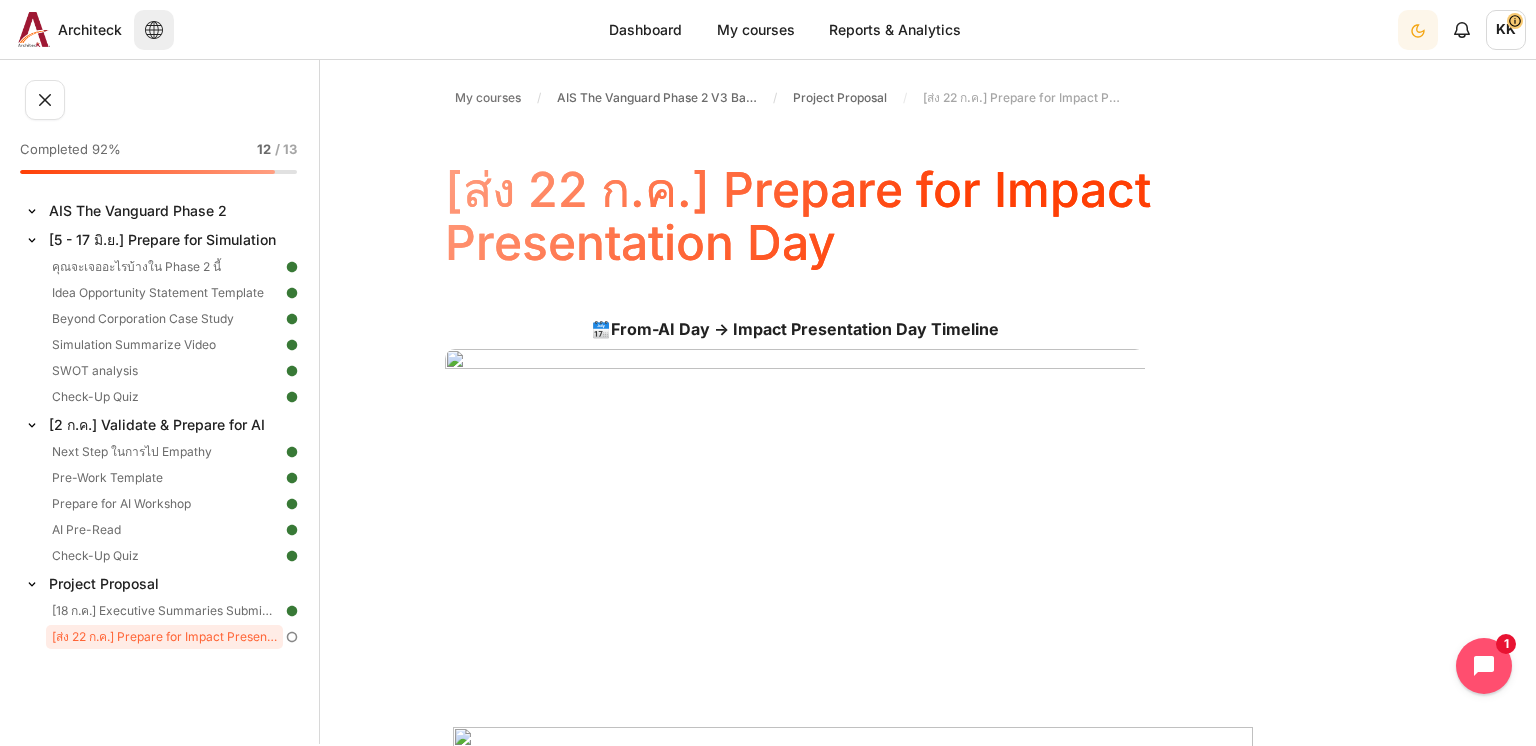 click on "🗓️  From-AI Day → Impact Presentation Day Timeline
รายละเอียดการทำ Proposal
คำอธิบายไฟล์ Section 2: Presentation Deck ( สำหรับใช้  pitch) สำหรับตัวแทนกลุ่ม ใช้  Pitch  ภายใน  5  นาที ไม่จำกัดรูปแบบการนำเสนอ ท่านสามารถปรับ  Structure, sequence  ได้ตามความต้องการของทีม ขอเพียง  Cover  เนื้อหาตาม  Guideline  เบื้องต้น วิธีการเตรียมข้อมูล
สี :
ระวังสีที่อาจจะจมไปกับหน้าจอ  Projector
เช่นเขียวอ่อน - ส่วน  Section
2: Presentation Deck  VDO  5  นาที และ" at bounding box center [928, 1287] 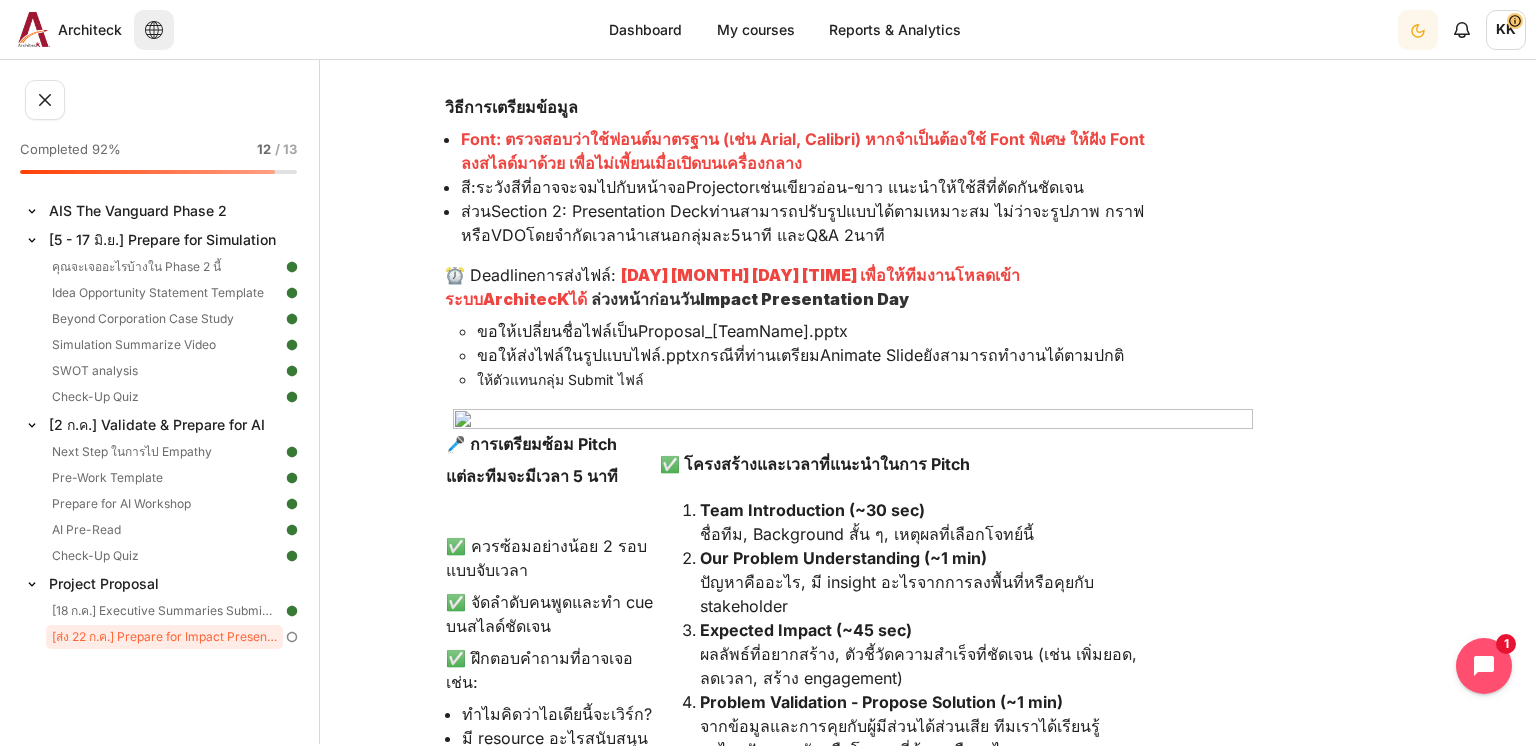 scroll, scrollTop: 900, scrollLeft: 0, axis: vertical 